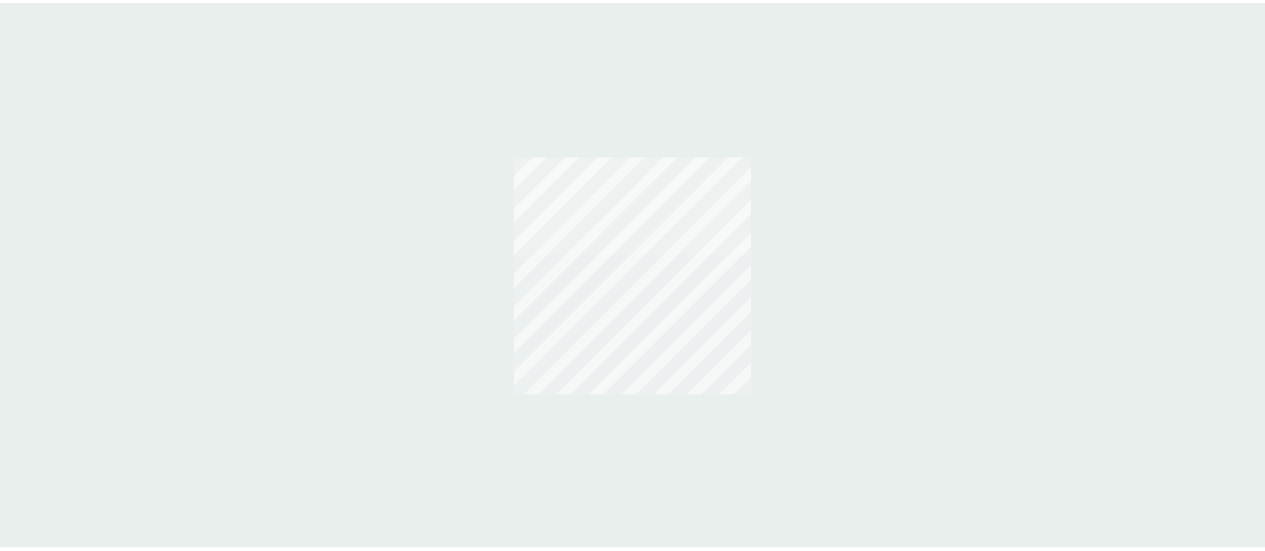 scroll, scrollTop: 0, scrollLeft: 0, axis: both 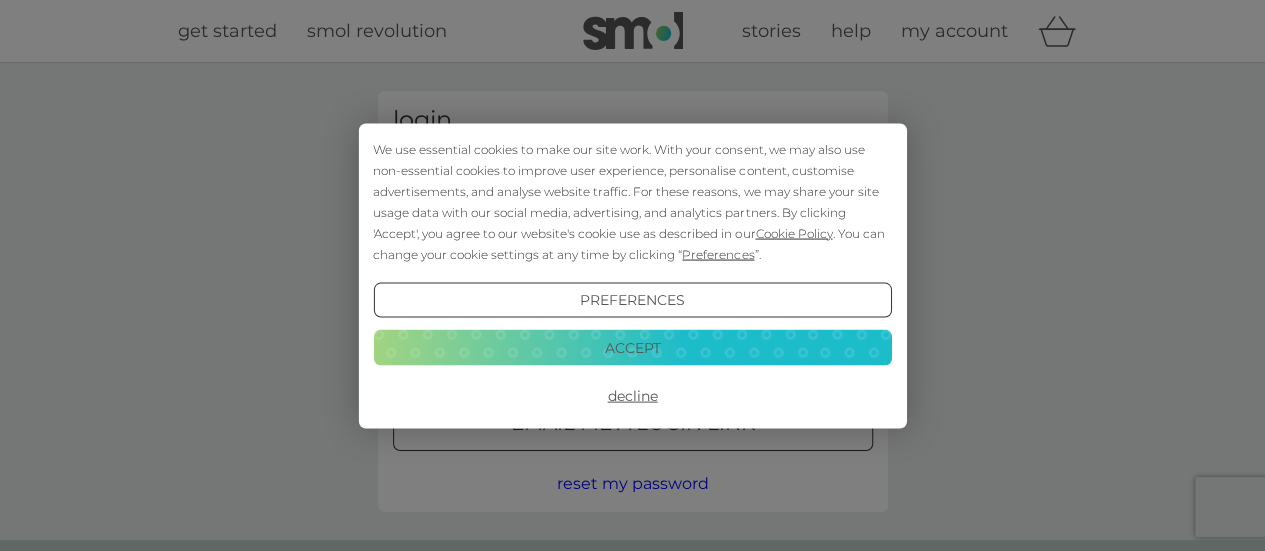 click on "Accept" at bounding box center (632, 348) 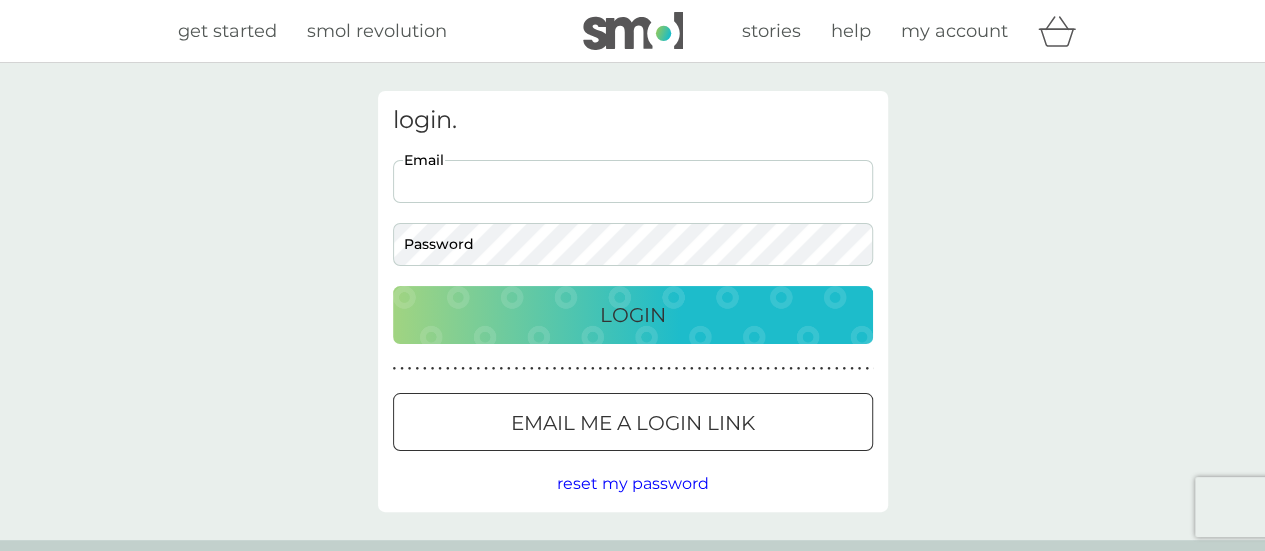 click on "Email" at bounding box center (633, 181) 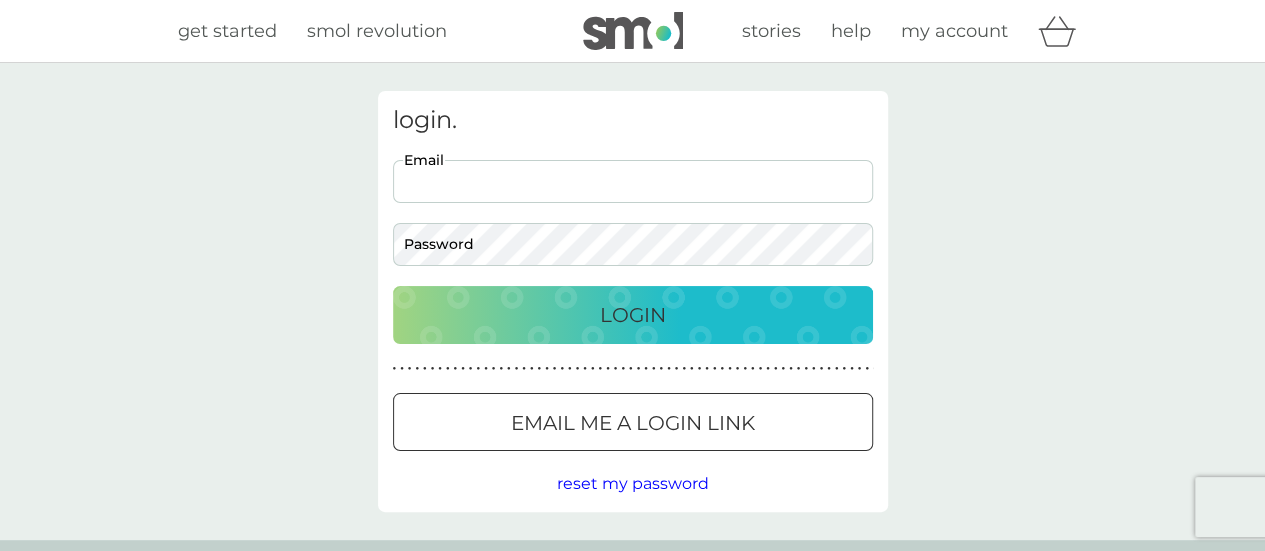 type on "[EMAIL_ADDRESS][DOMAIN_NAME]" 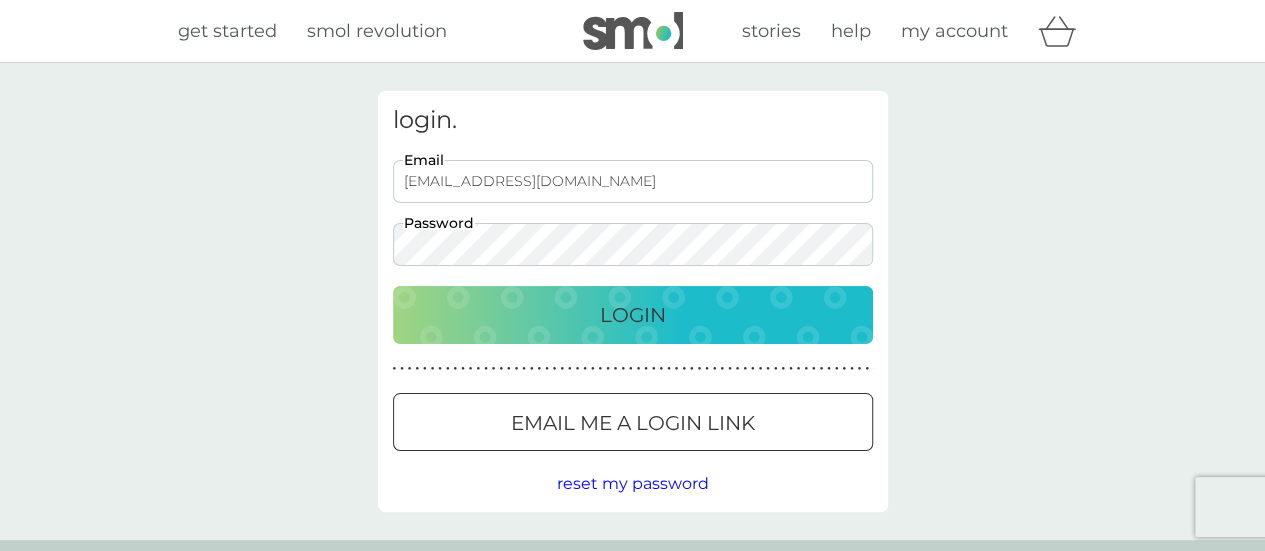 click on "Login" at bounding box center [633, 315] 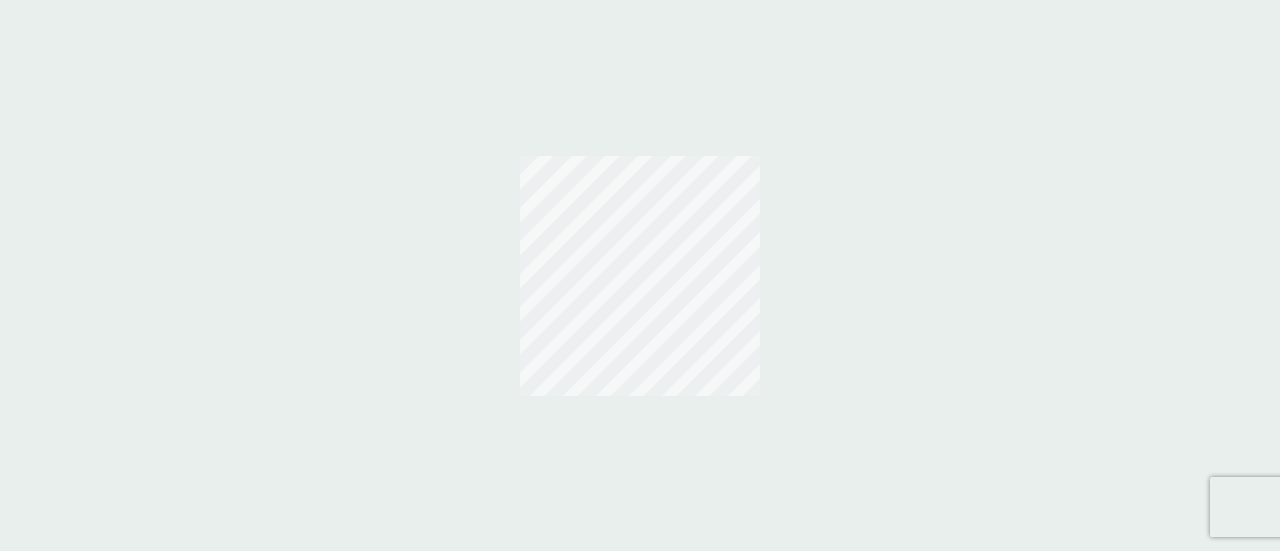 scroll, scrollTop: 0, scrollLeft: 0, axis: both 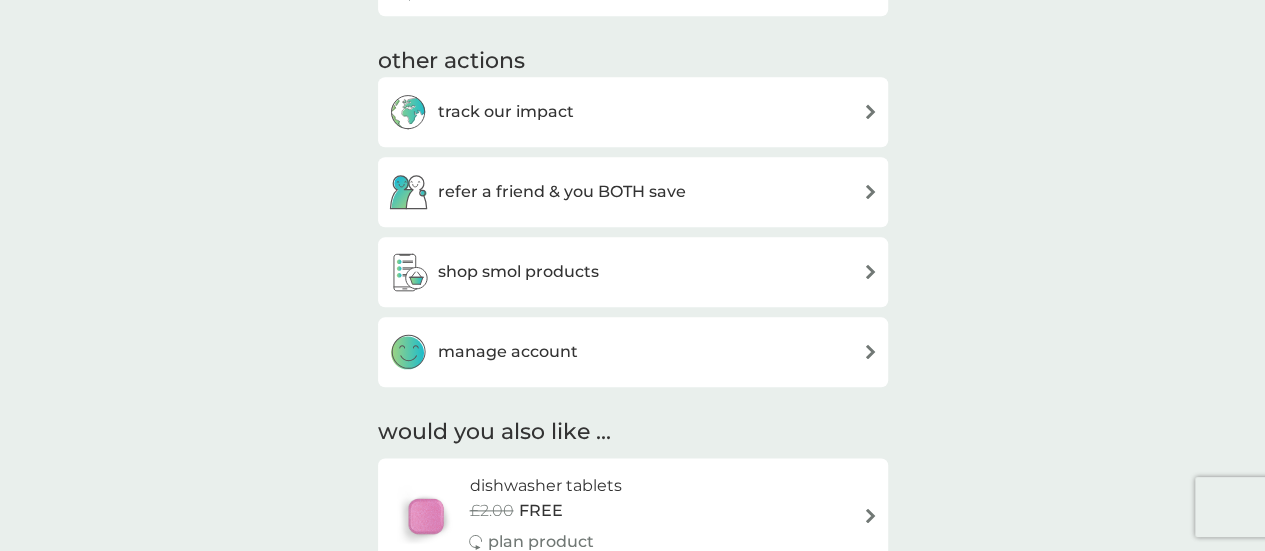 click on "manage account" at bounding box center (508, 352) 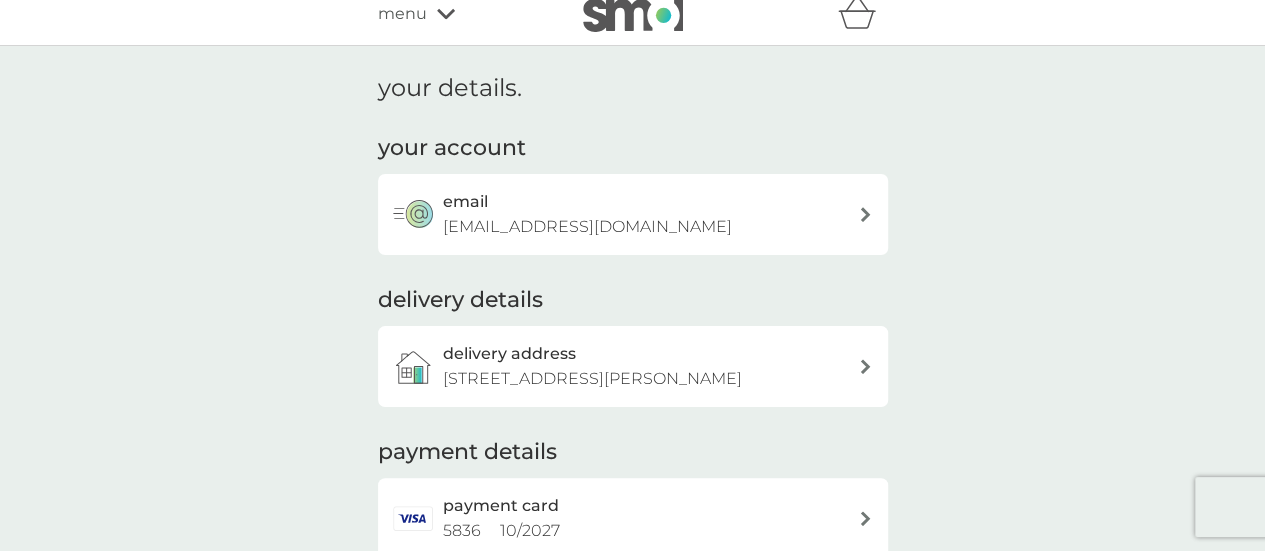 scroll, scrollTop: 0, scrollLeft: 0, axis: both 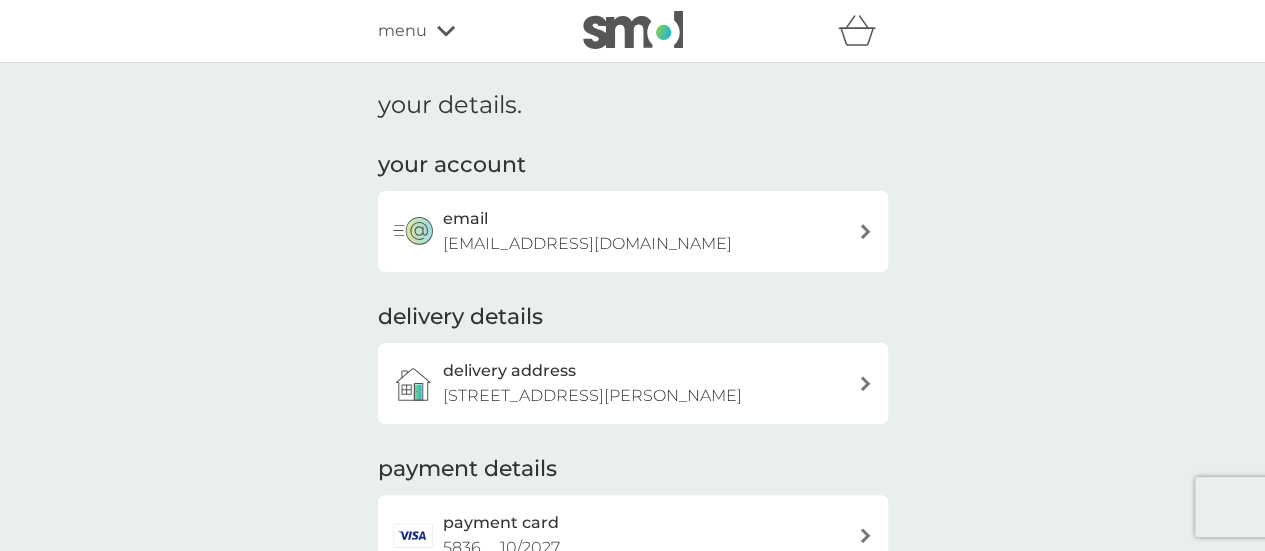 click on "menu" at bounding box center (463, 31) 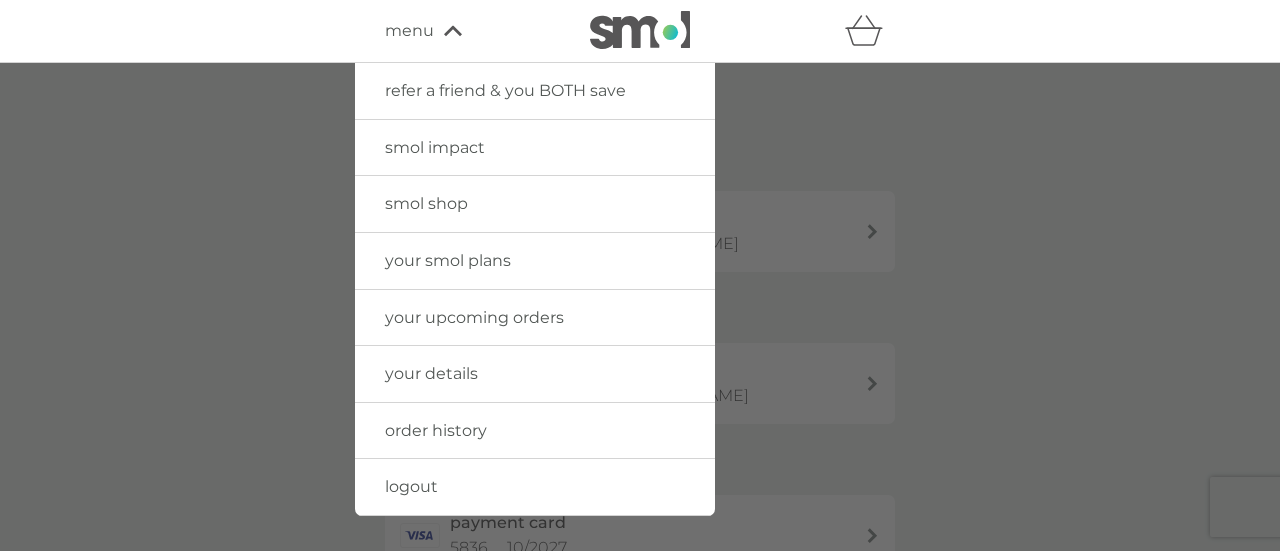 click on "your smol plans" at bounding box center (448, 260) 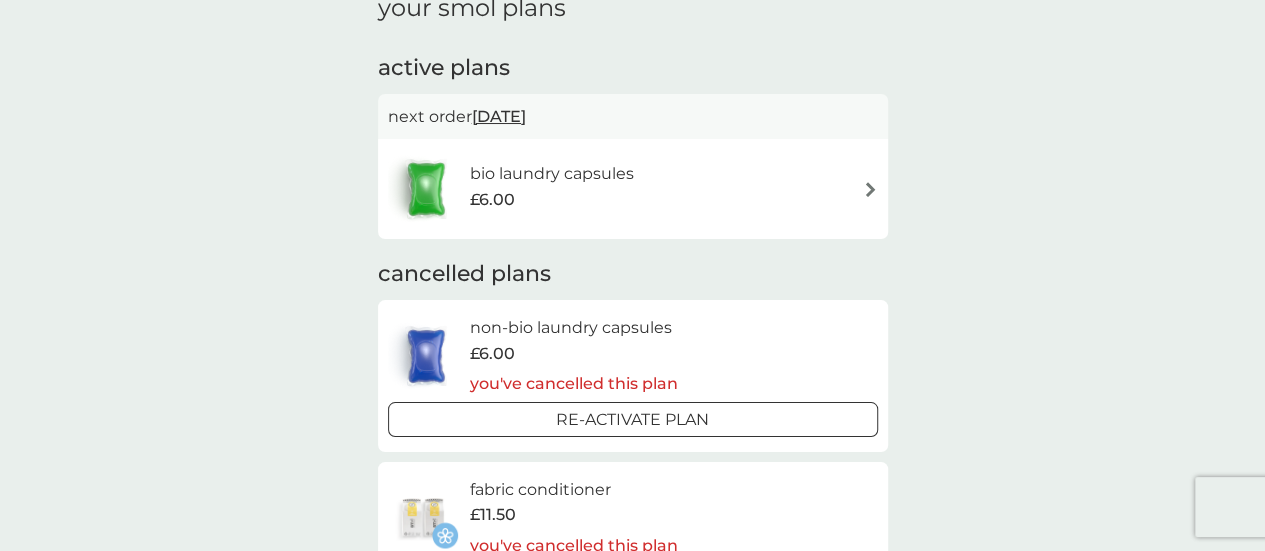 scroll, scrollTop: 99, scrollLeft: 0, axis: vertical 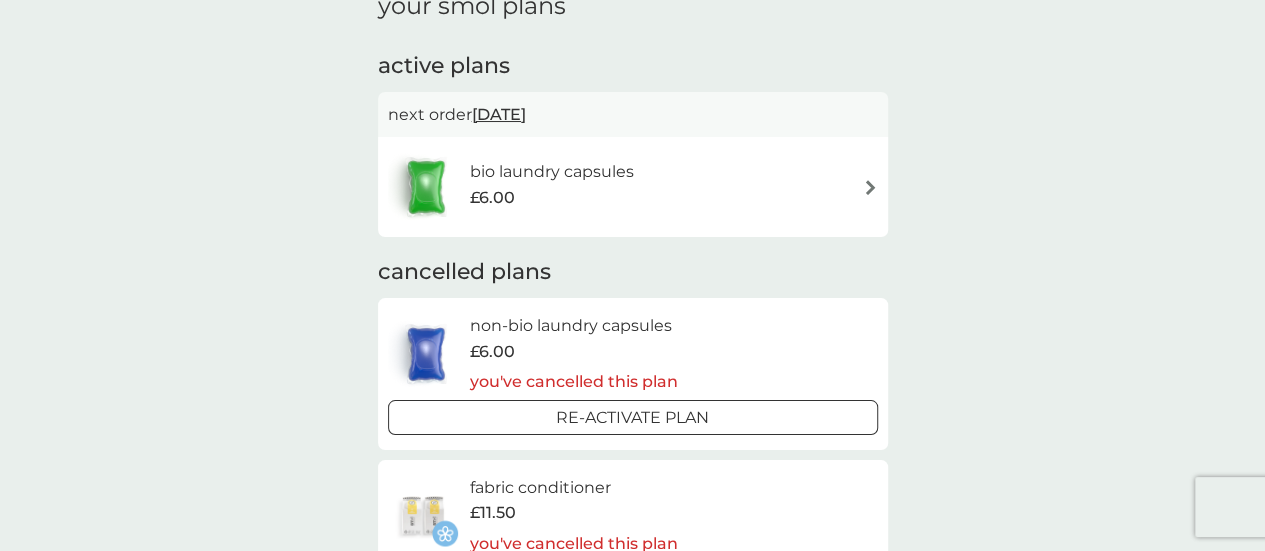 click at bounding box center [870, 187] 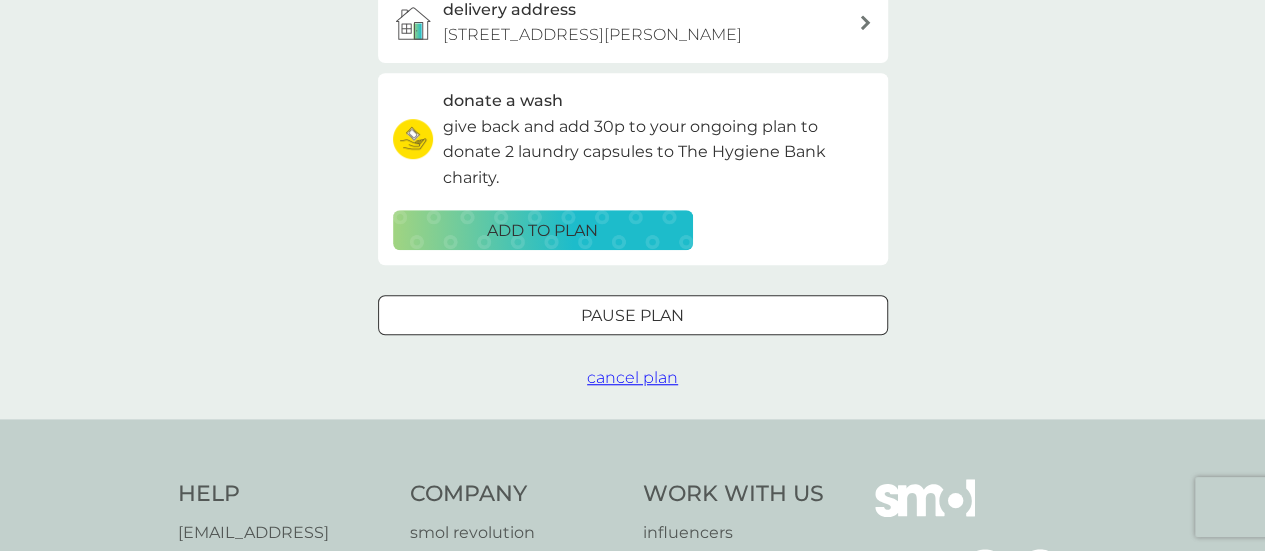 scroll, scrollTop: 625, scrollLeft: 0, axis: vertical 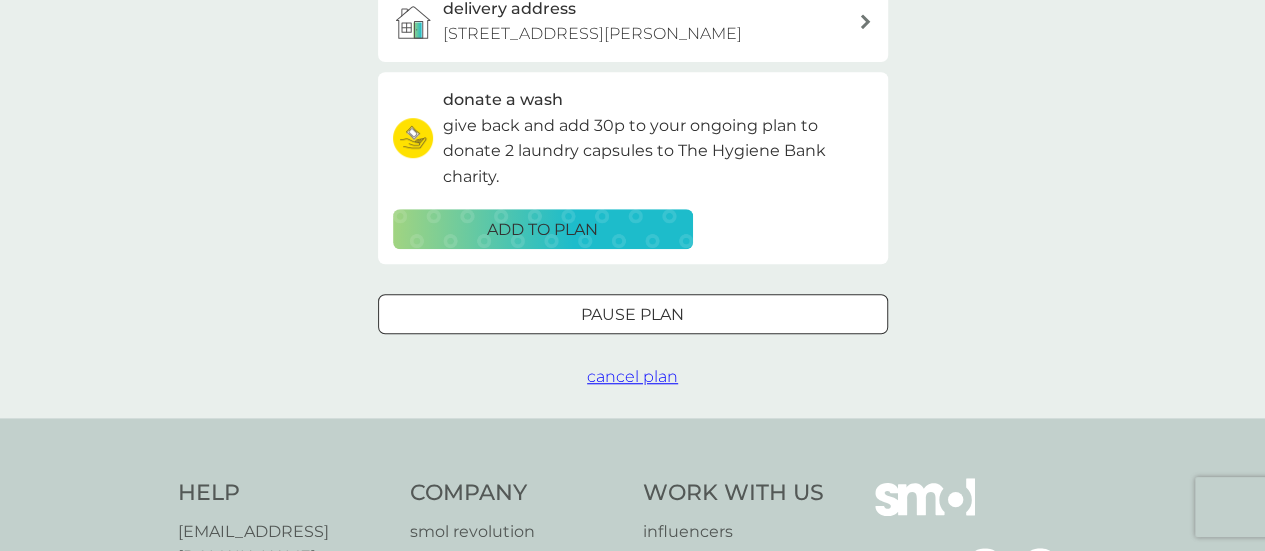 click on "cancel plan" at bounding box center (632, 376) 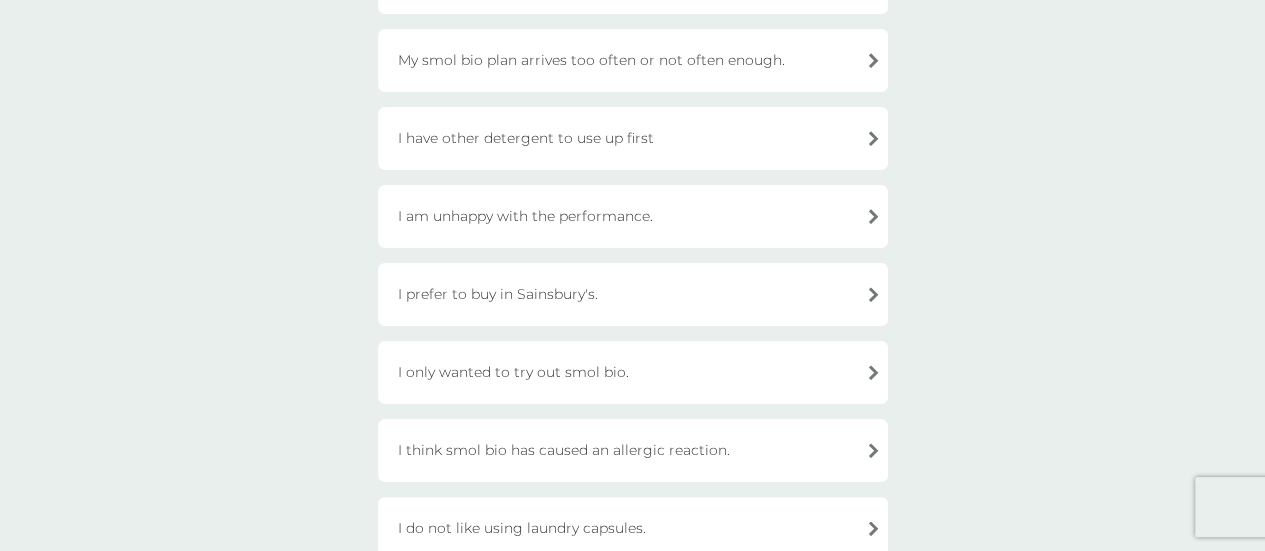 scroll, scrollTop: 287, scrollLeft: 0, axis: vertical 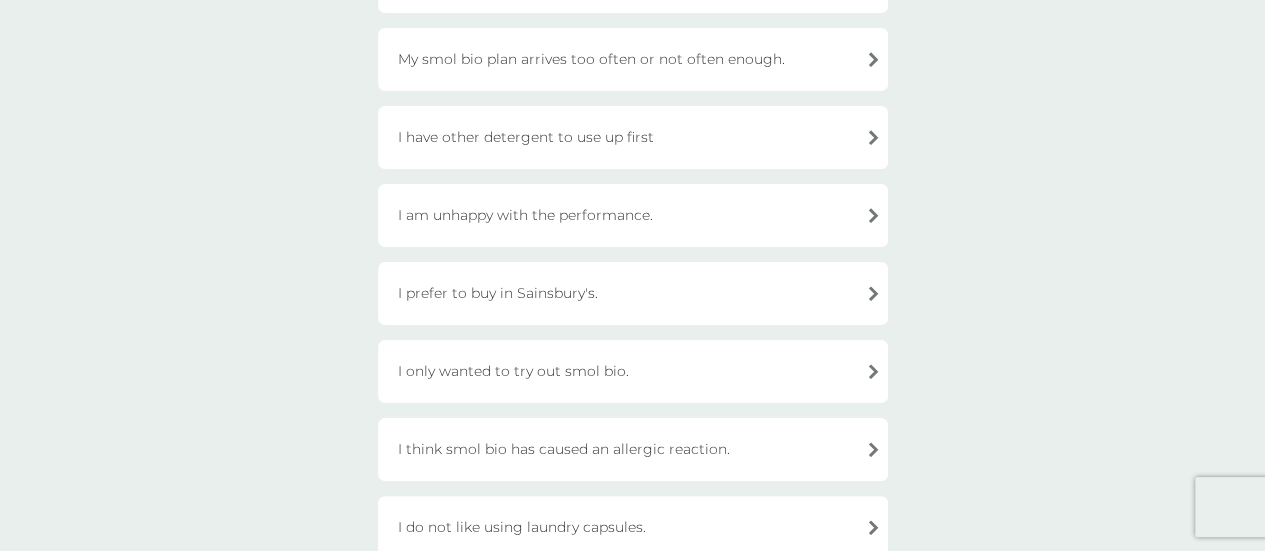 click on "I have other detergent to use up first" at bounding box center (633, 137) 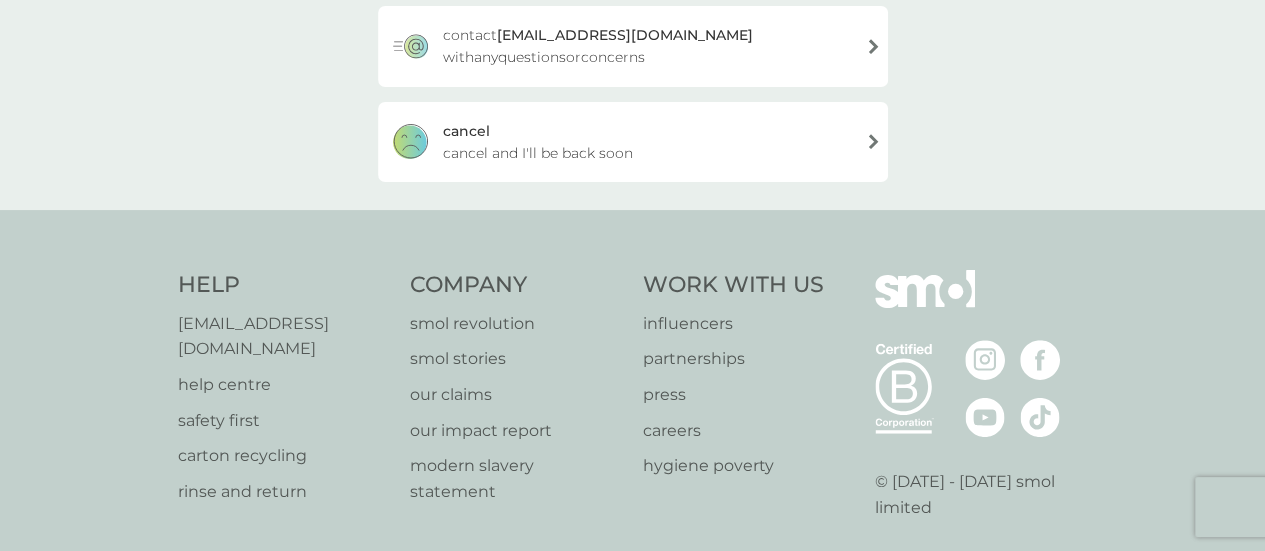 scroll, scrollTop: 422, scrollLeft: 0, axis: vertical 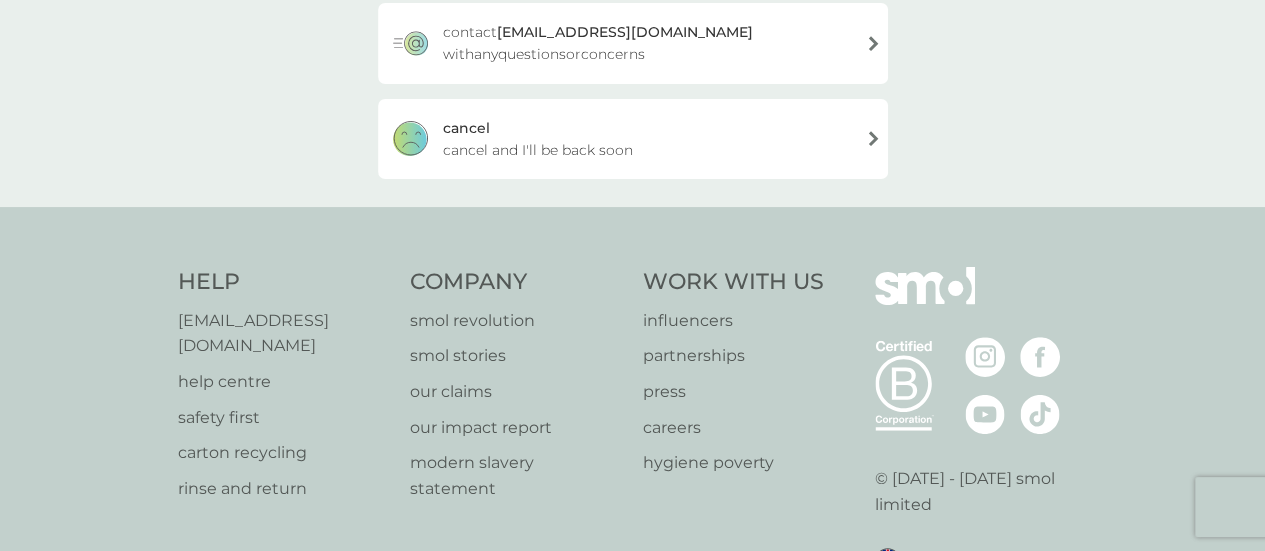 click on "cancel and I'll be back soon" at bounding box center [538, 150] 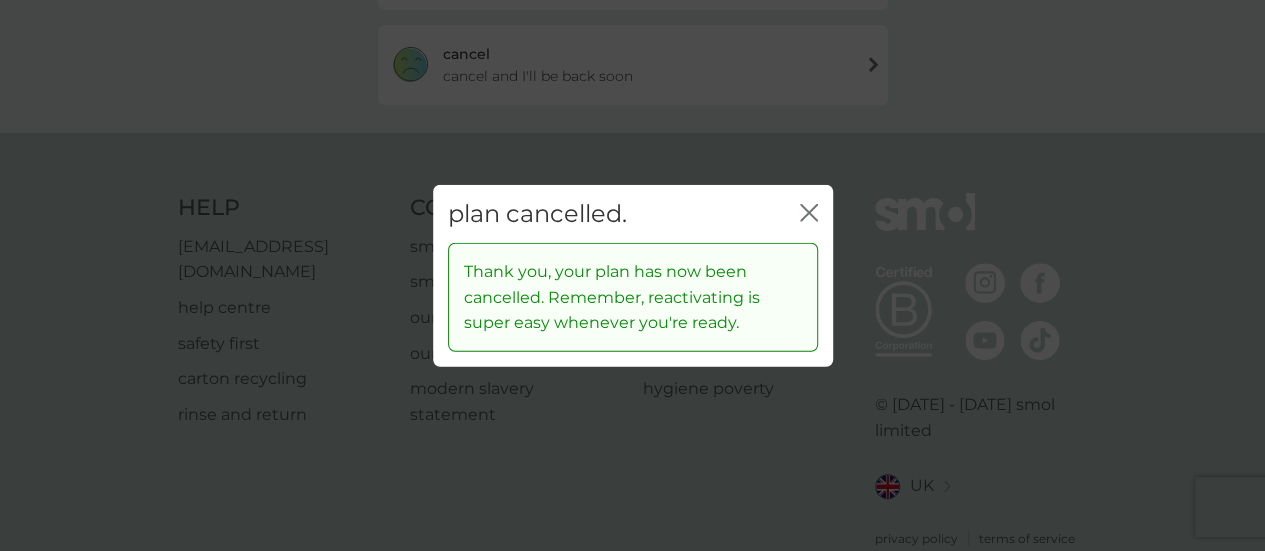 scroll, scrollTop: 498, scrollLeft: 0, axis: vertical 